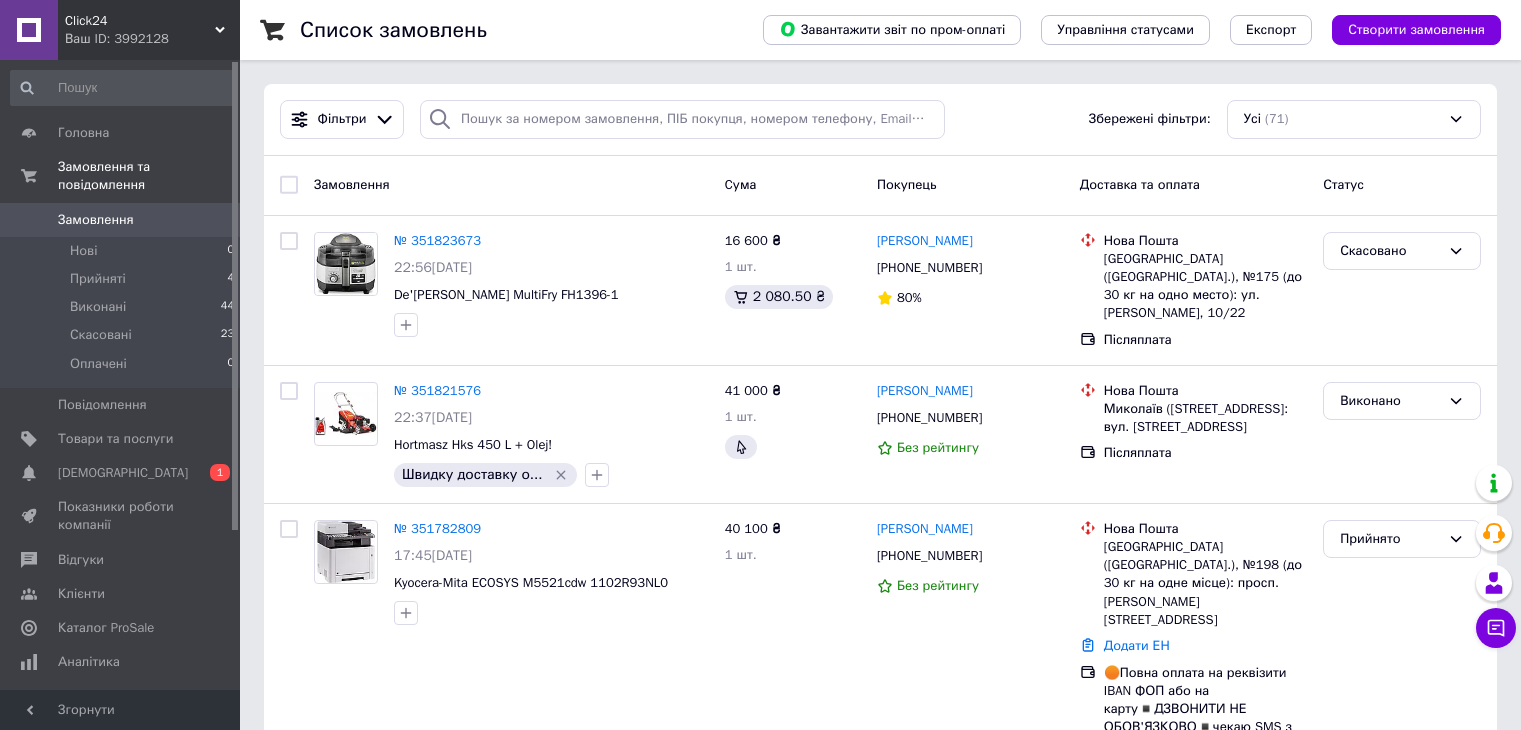 scroll, scrollTop: 0, scrollLeft: 0, axis: both 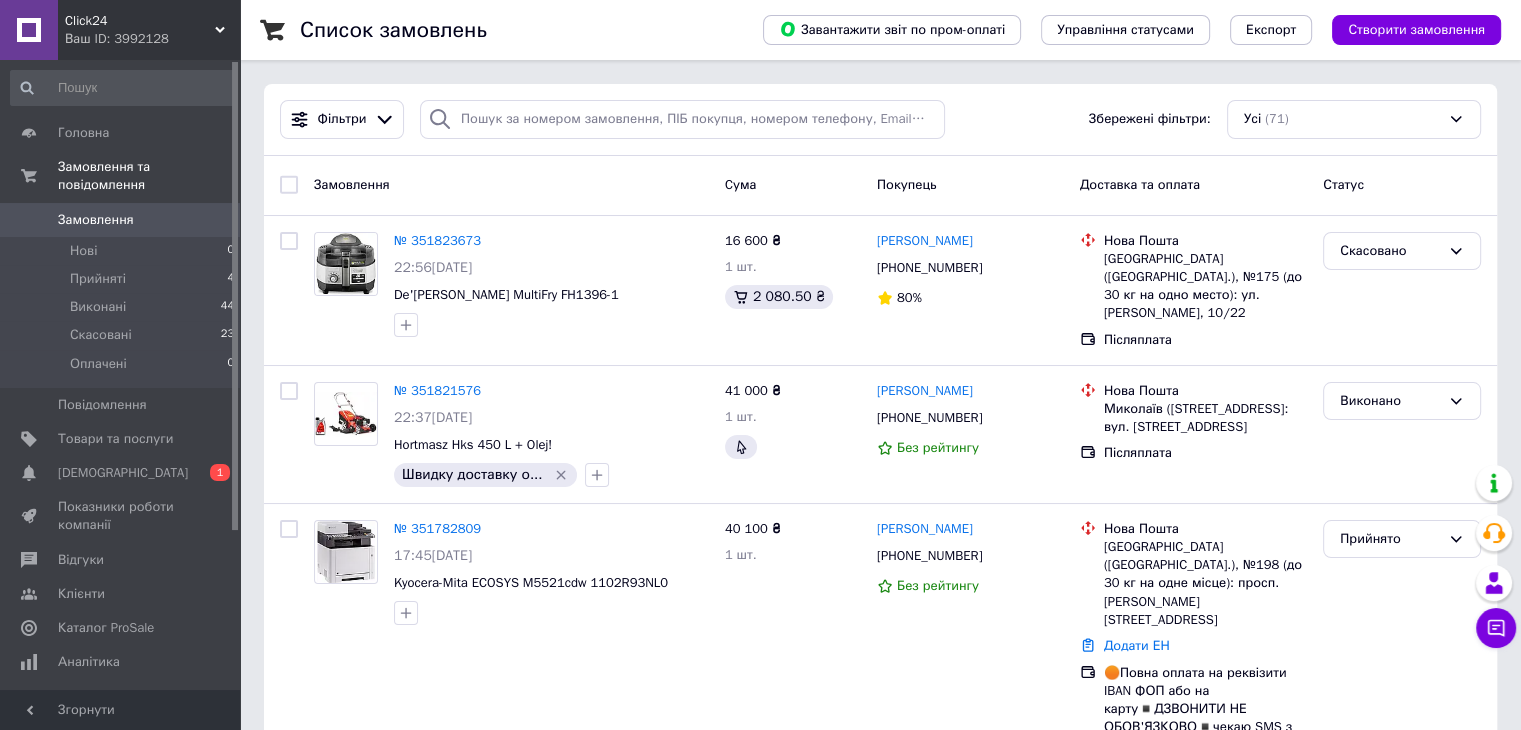 click on "Фільтри Збережені фільтри: Усі (71)" at bounding box center (880, 119) 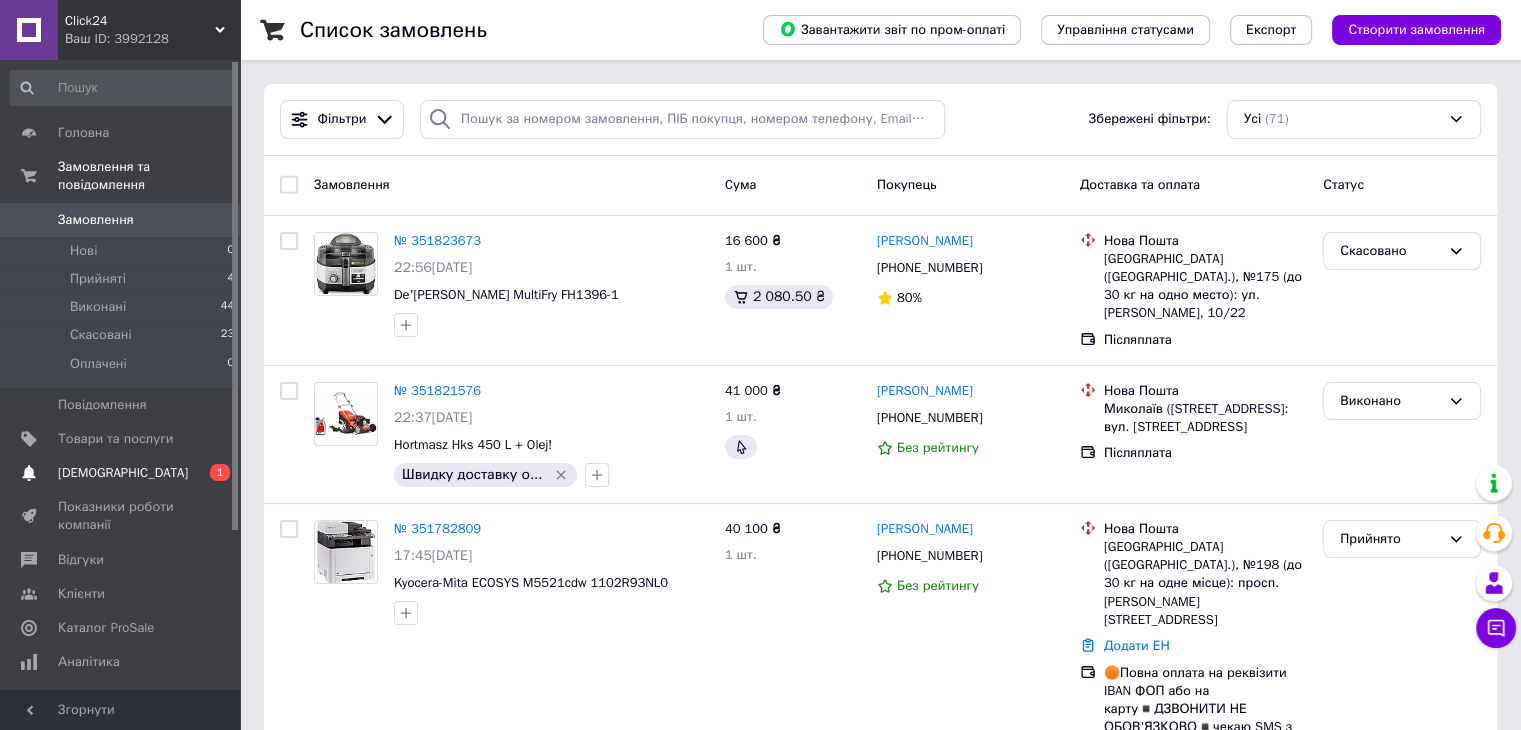 click on "0 1" at bounding box center [212, 473] 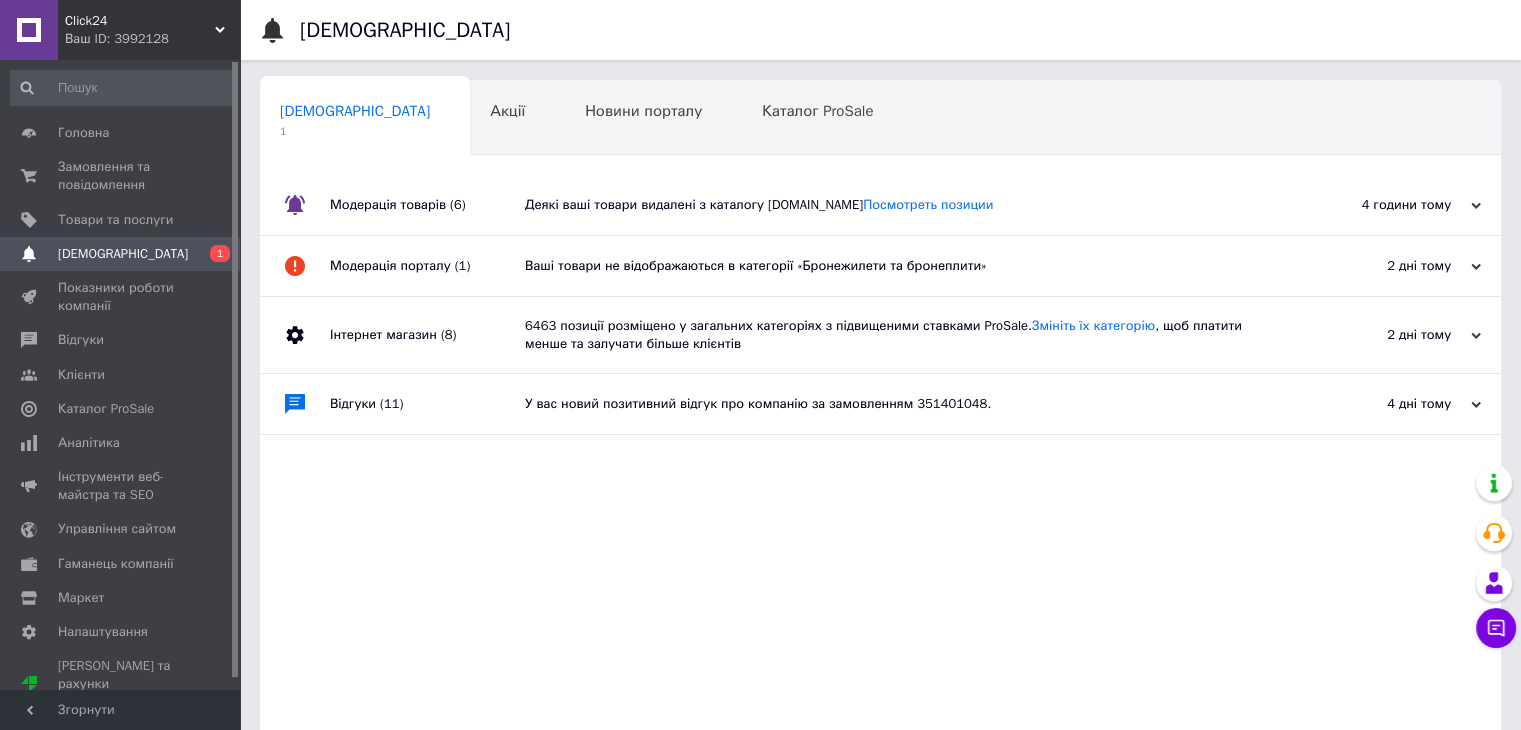 click on "Деякі ваші товари видалені з каталогу [DOMAIN_NAME]  Посмотреть позиции" at bounding box center [903, 205] 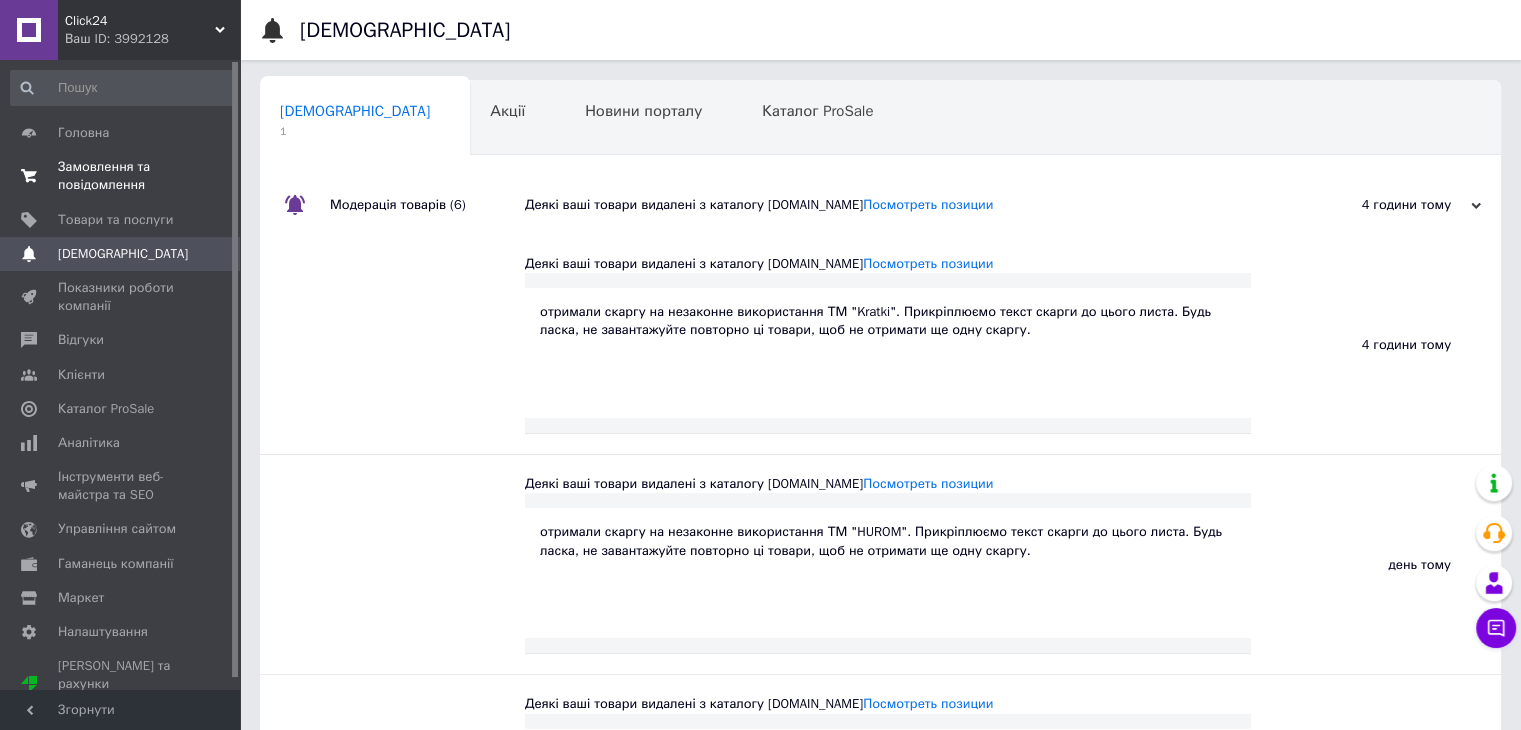 click on "Замовлення та повідомлення" at bounding box center [121, 176] 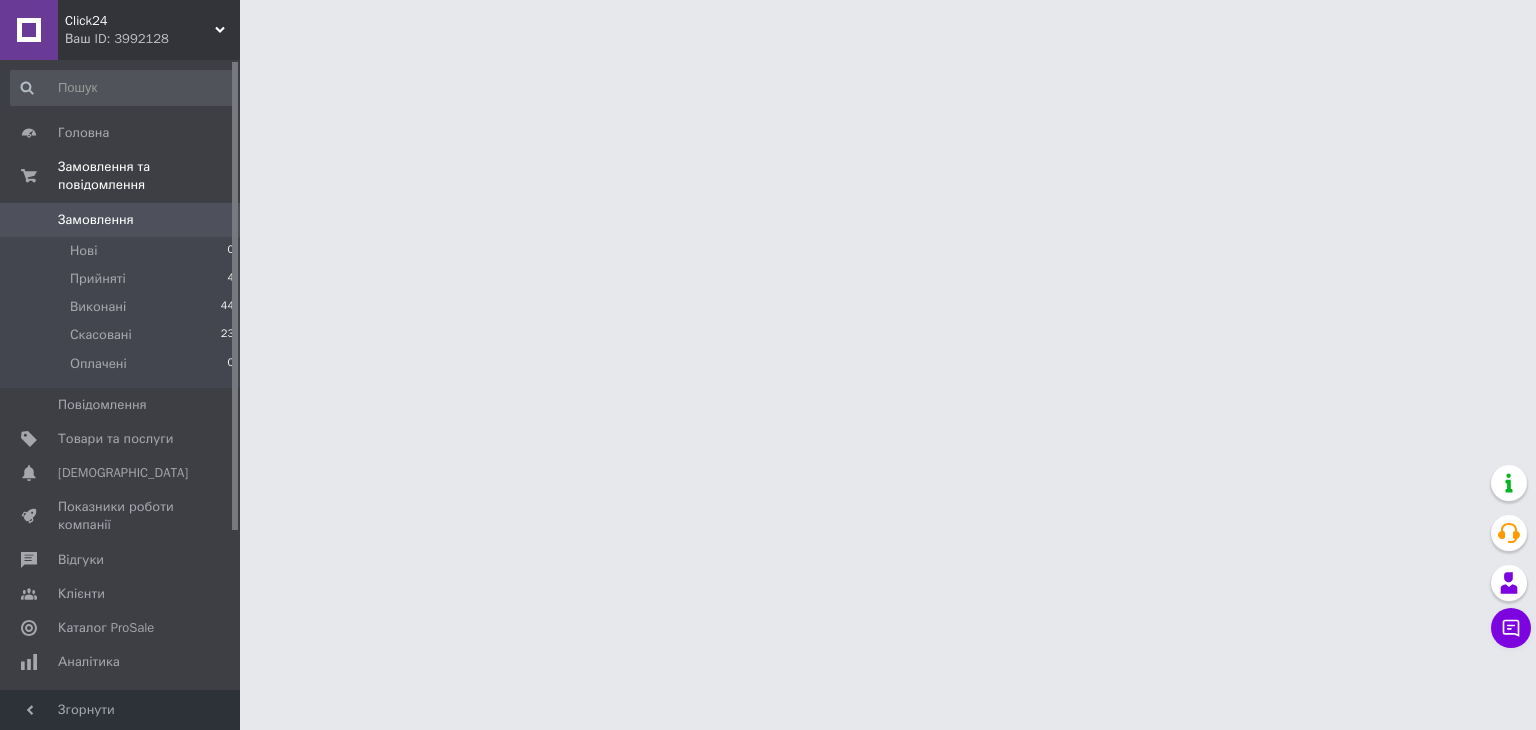 click on "Click24 Ваш ID: 3992128 Сайт Click24 Кабінет покупця Перевірити стан системи Сторінка на порталі [DOMAIN_NAME] [DOMAIN_NAME] [DOMAIN_NAME] [DOMAIN_NAME] UseOK Ok365 Wow24 GoGear Ok24 eBox24 Click24 Довідка Вийти Головна Замовлення та повідомлення Замовлення 0 Нові 0 Прийняті 4 Виконані 44 Скасовані 23 Оплачені 0 Повідомлення 0 Товари та послуги Сповіщення 0 Показники роботи компанії Відгуки Клієнти Каталог ProSale Аналітика Інструменти веб-майстра та SEO Управління сайтом Гаманець компанії [PERSON_NAME] Тарифи та рахунки Prom мікс 1 000 Згорнути" at bounding box center (768, 25) 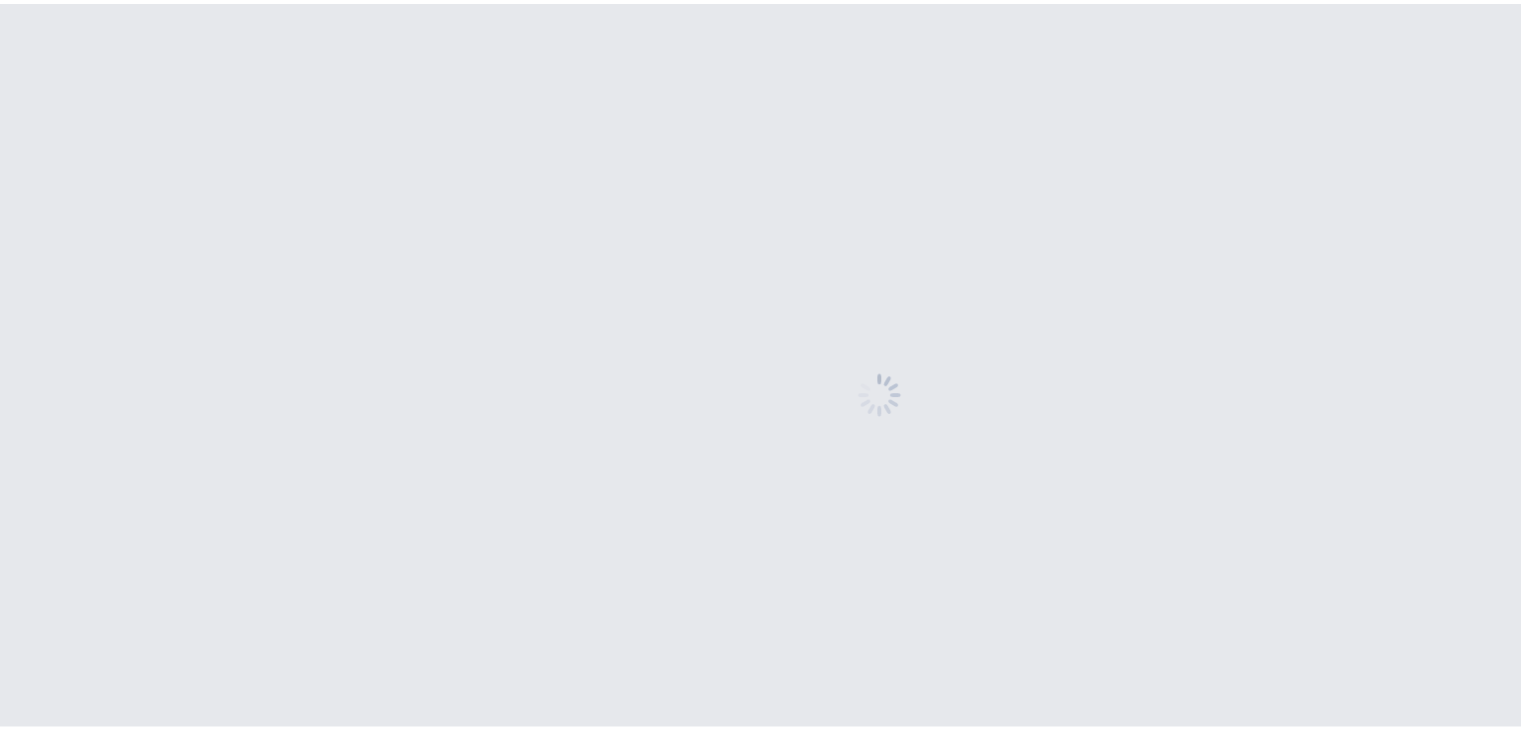 scroll, scrollTop: 0, scrollLeft: 0, axis: both 